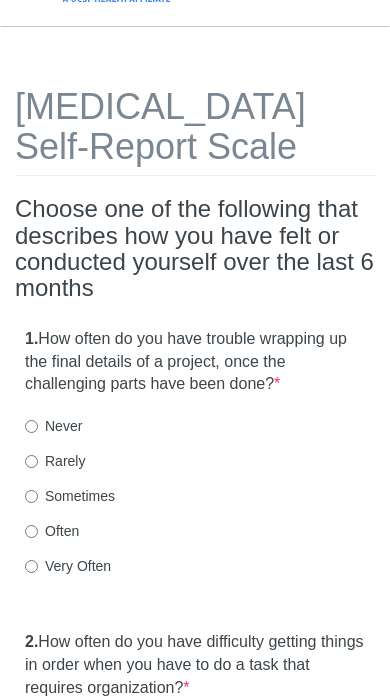 scroll, scrollTop: 0, scrollLeft: 0, axis: both 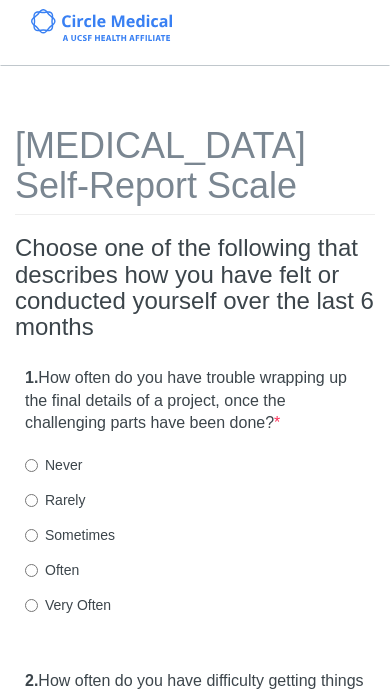 click on "Often" at bounding box center (52, 570) 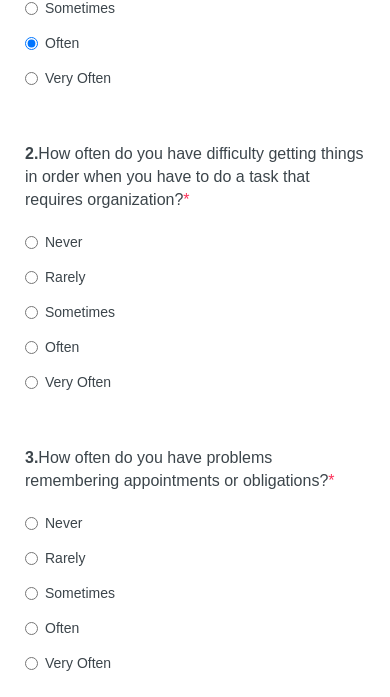 scroll, scrollTop: 526, scrollLeft: 0, axis: vertical 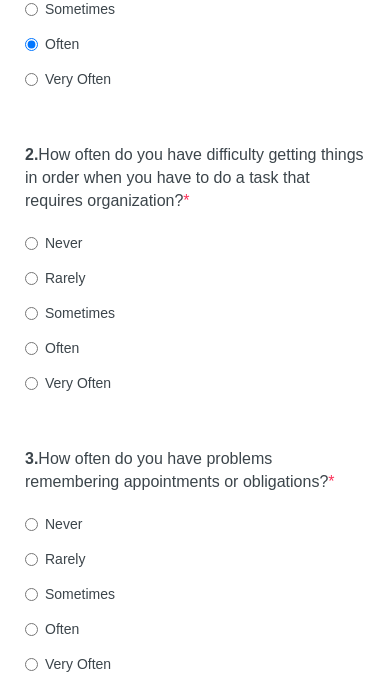 click on "Very Often" at bounding box center (31, 79) 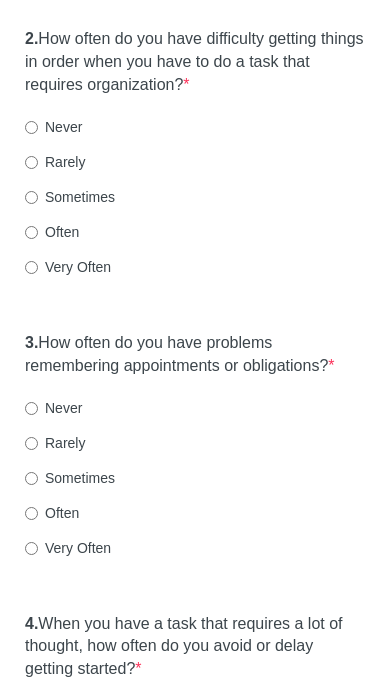 scroll, scrollTop: 642, scrollLeft: 0, axis: vertical 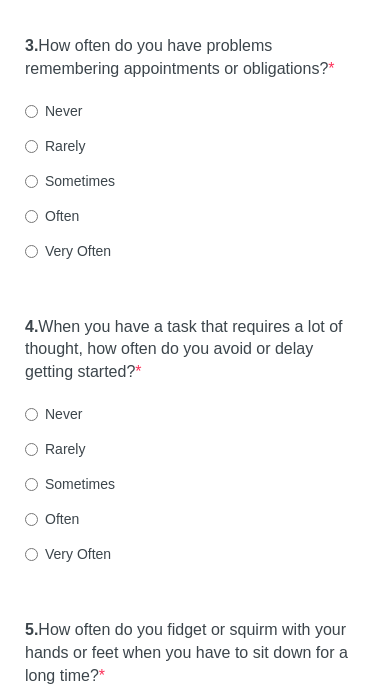 click on "Often" at bounding box center [52, 217] 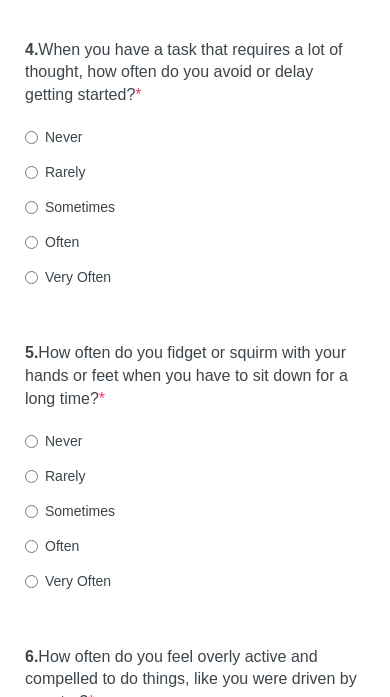 scroll, scrollTop: 1214, scrollLeft: 0, axis: vertical 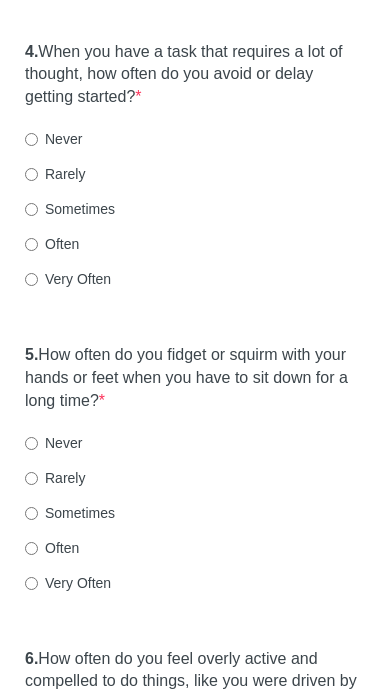 click on "Very Often" at bounding box center (31, 279) 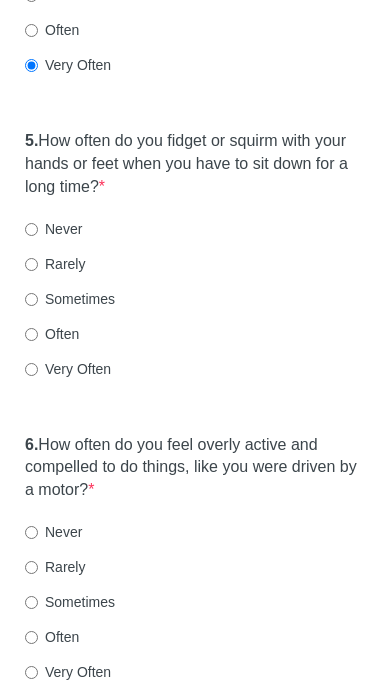 scroll, scrollTop: 1425, scrollLeft: 0, axis: vertical 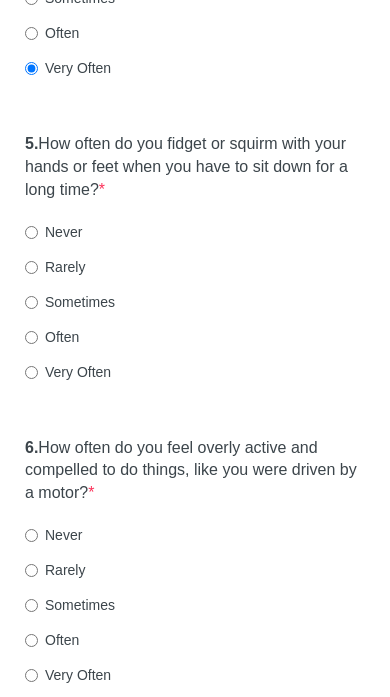 click on "Often" at bounding box center [52, 337] 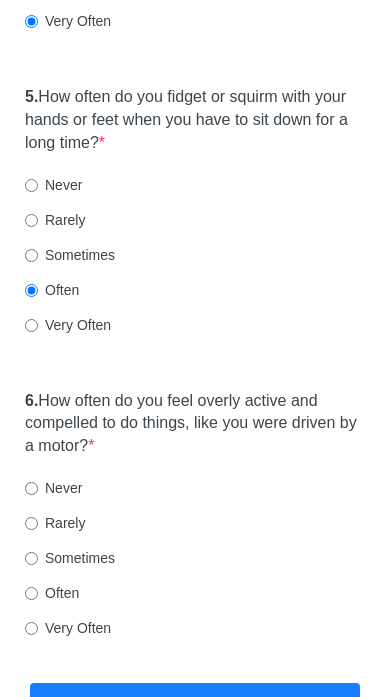 scroll, scrollTop: 1608, scrollLeft: 0, axis: vertical 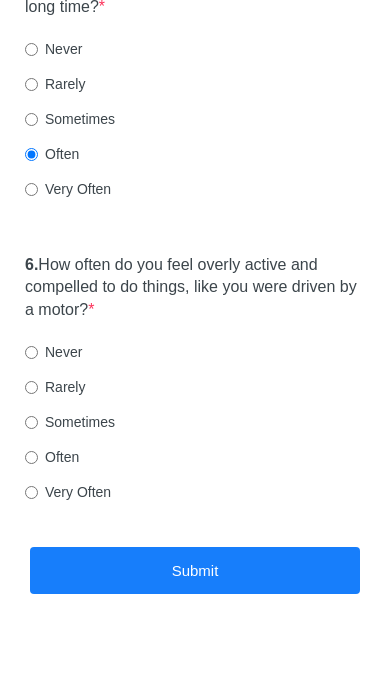 click on "Often" at bounding box center (52, 457) 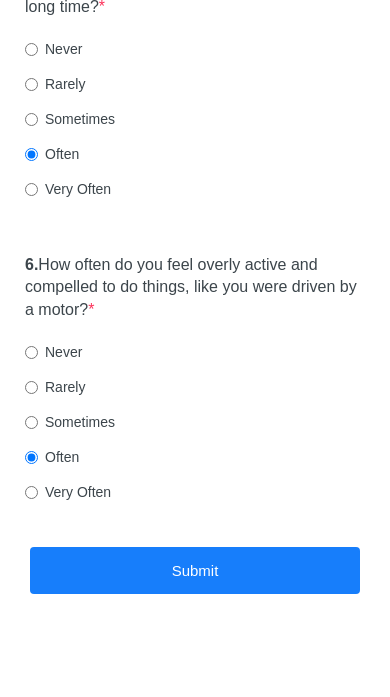 click on "Submit" at bounding box center (195, 570) 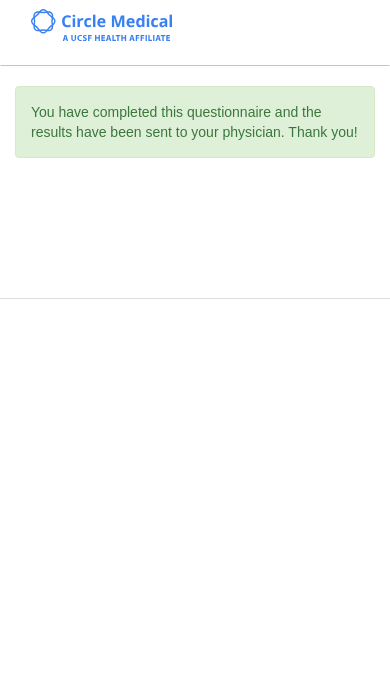 scroll, scrollTop: 0, scrollLeft: 0, axis: both 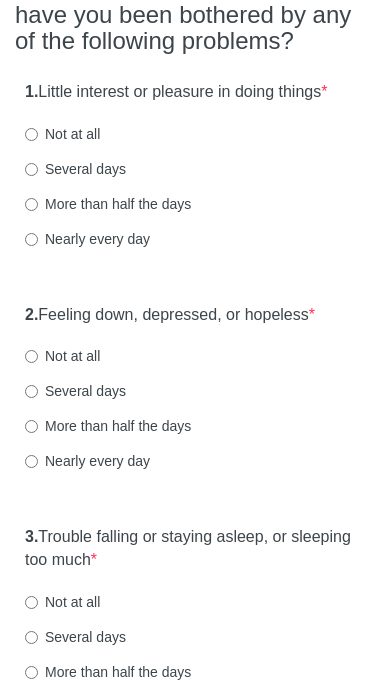 click on "Several days" at bounding box center (75, 169) 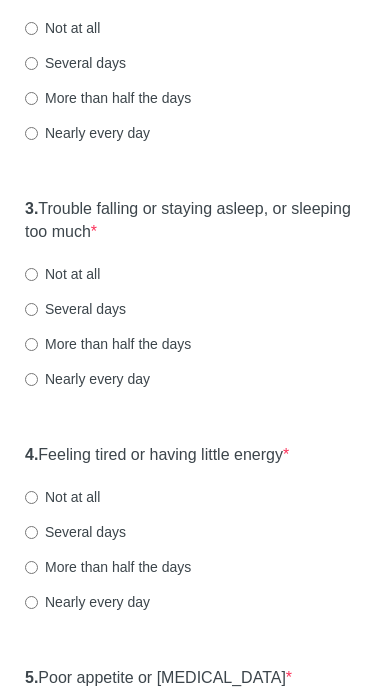 scroll, scrollTop: 548, scrollLeft: 0, axis: vertical 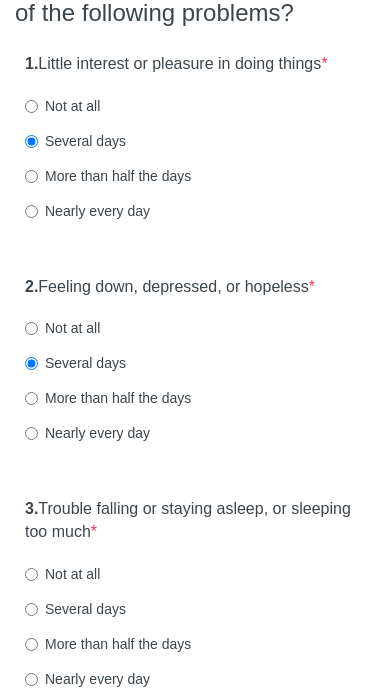 click on "Not at all" at bounding box center (62, 328) 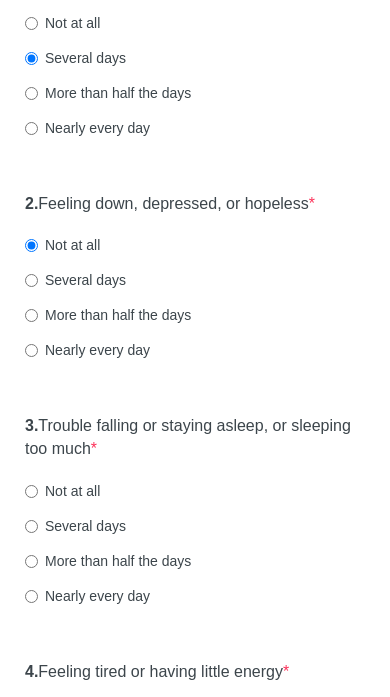 scroll, scrollTop: 357, scrollLeft: 0, axis: vertical 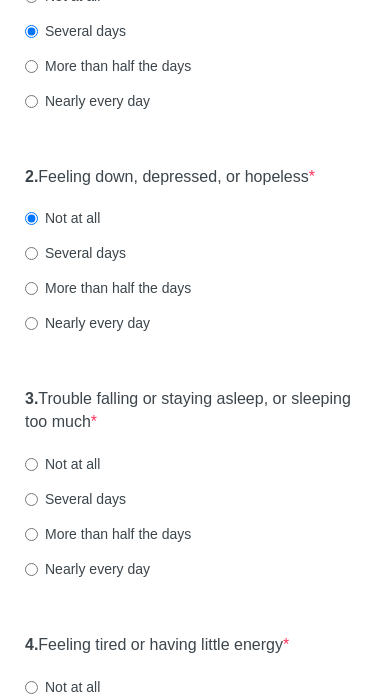click on "Several days" at bounding box center (75, 254) 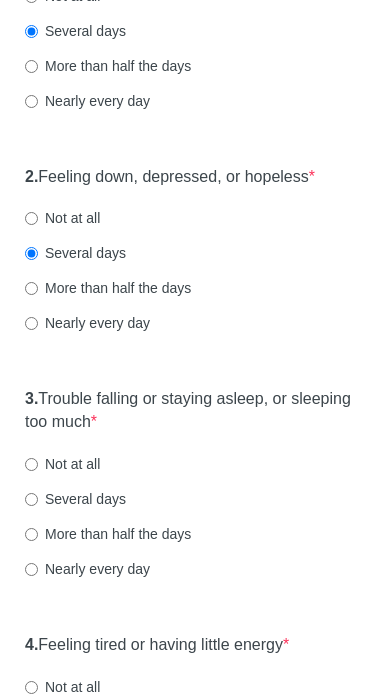 click on "Not at all" at bounding box center (62, 219) 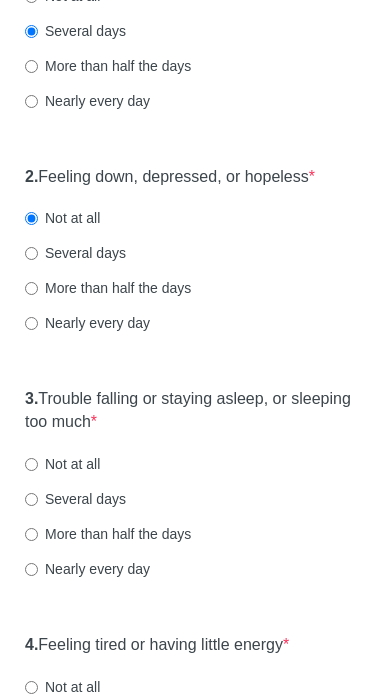 click on "Not at all" at bounding box center [62, 219] 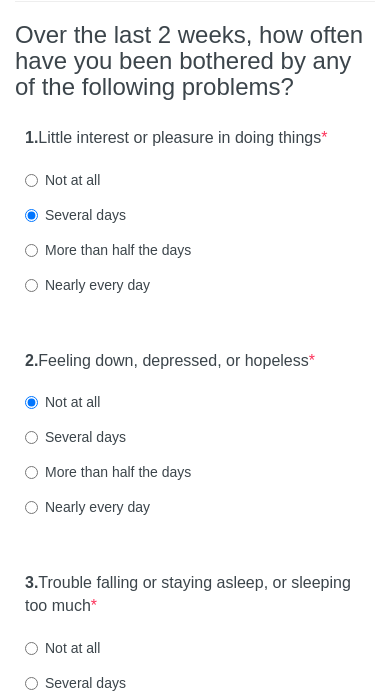 scroll, scrollTop: 174, scrollLeft: 0, axis: vertical 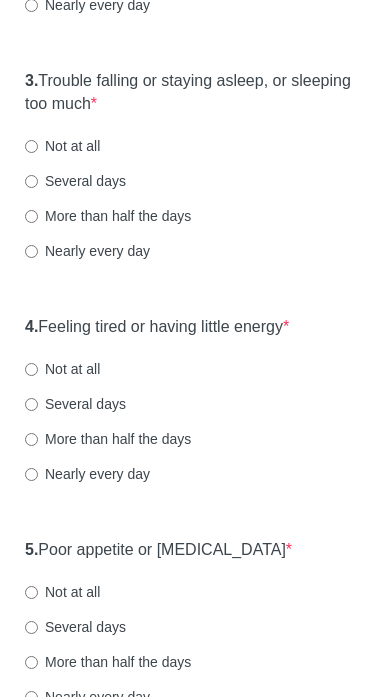 click on "Not at all" at bounding box center [62, 146] 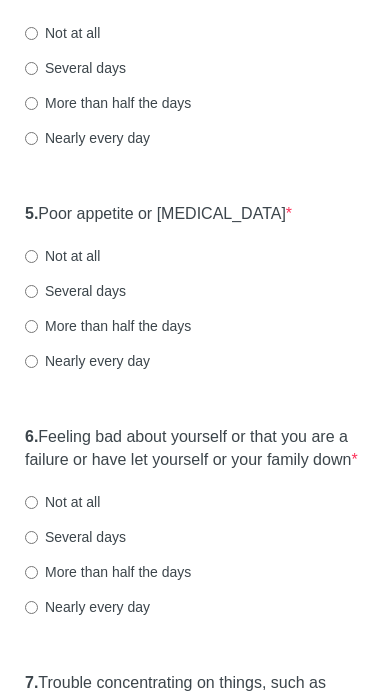 scroll, scrollTop: 1015, scrollLeft: 0, axis: vertical 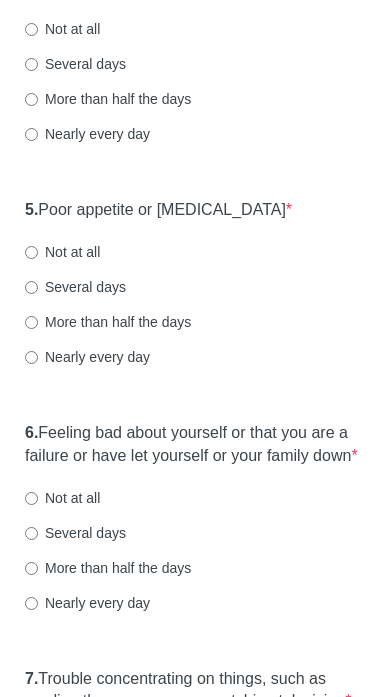 click on "Several days" at bounding box center [31, 65] 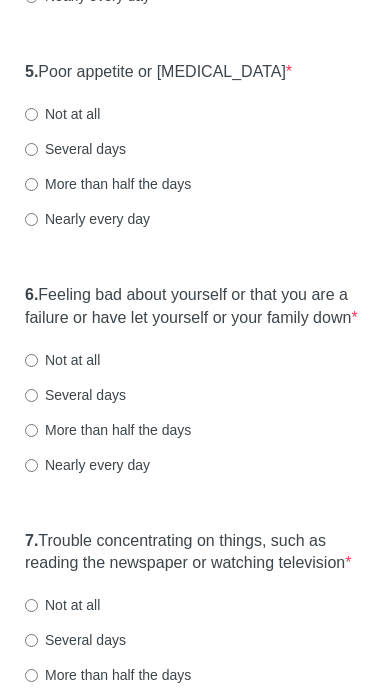 scroll, scrollTop: 1153, scrollLeft: 0, axis: vertical 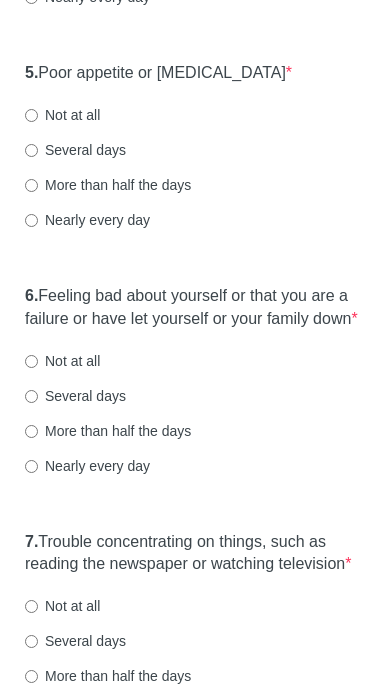 click on "Not at all" at bounding box center [31, 115] 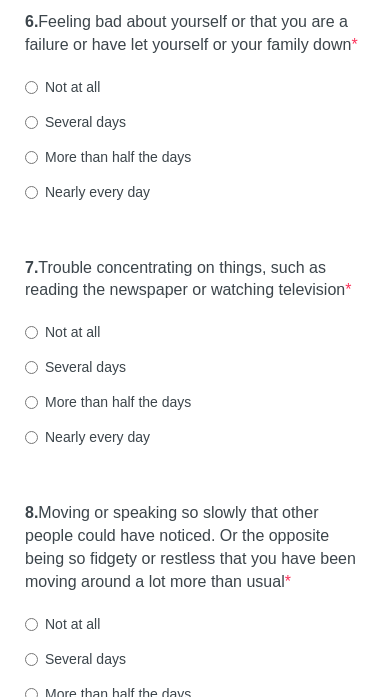 scroll, scrollTop: 1425, scrollLeft: 0, axis: vertical 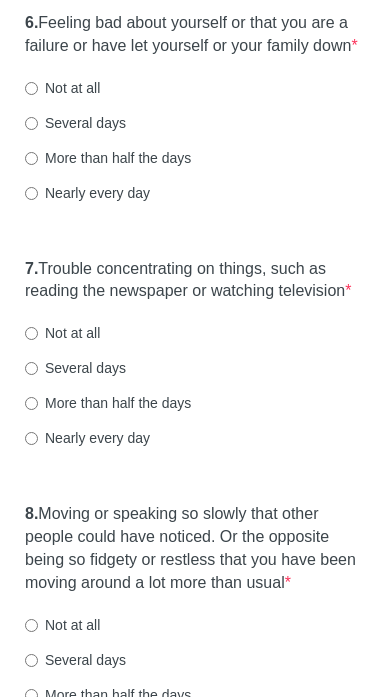 click on "Several days" at bounding box center [31, 124] 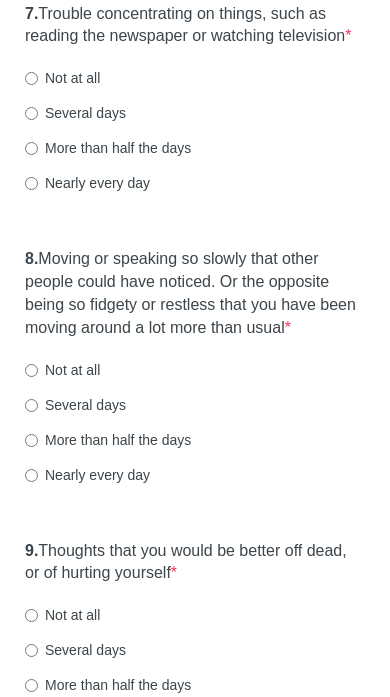 scroll, scrollTop: 1681, scrollLeft: 0, axis: vertical 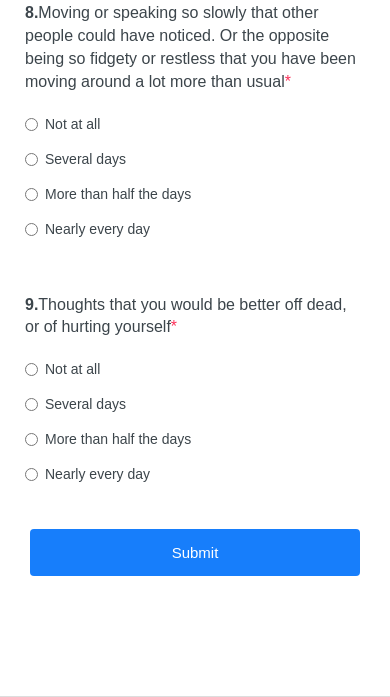 click on "Not at all" at bounding box center [31, 124] 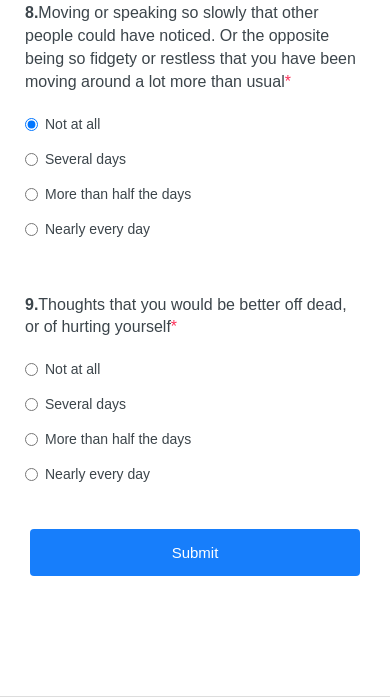 click on "Not at all" at bounding box center (62, 369) 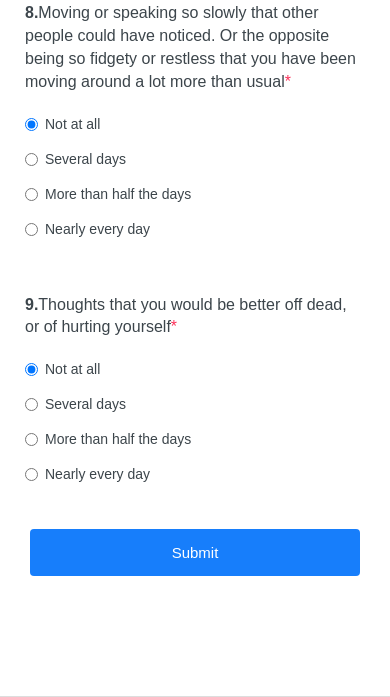 click on "Submit" at bounding box center (195, 552) 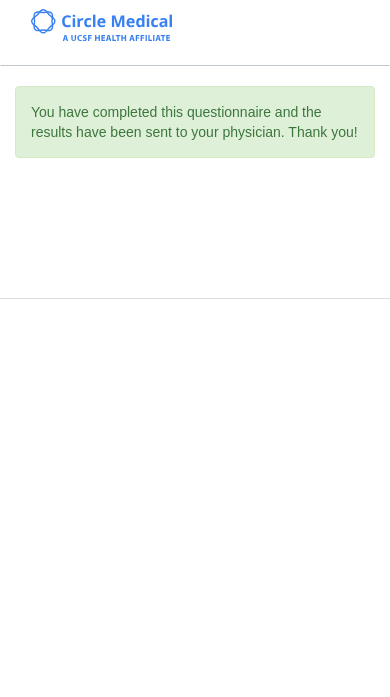 scroll, scrollTop: 0, scrollLeft: 0, axis: both 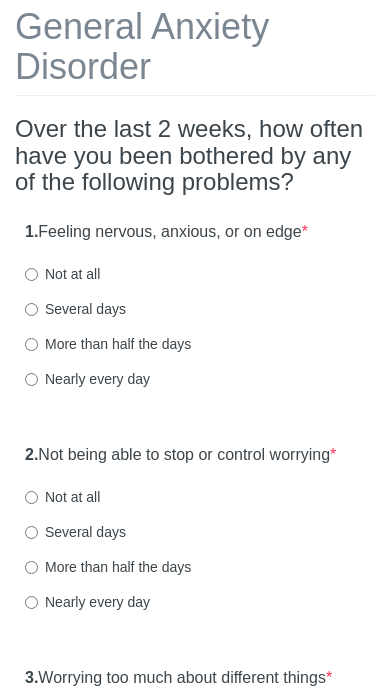 click on "Not at all" at bounding box center (62, 275) 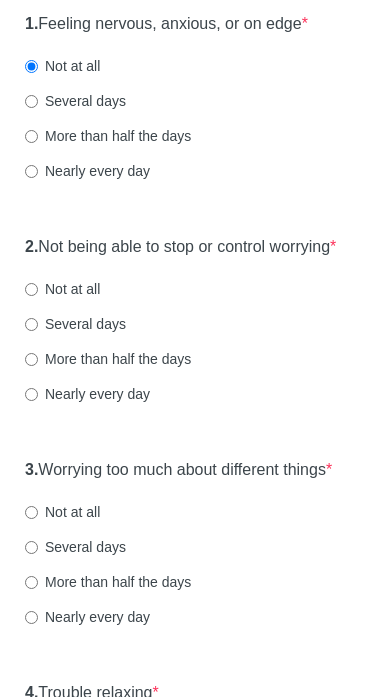 scroll, scrollTop: 327, scrollLeft: 0, axis: vertical 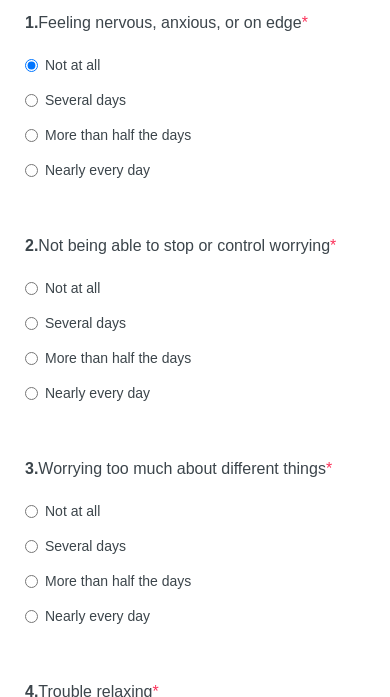 click on "2.  Not being able to stop or control worrying  * Not at all Several days More than half the days Nearly every day" at bounding box center [195, 330] 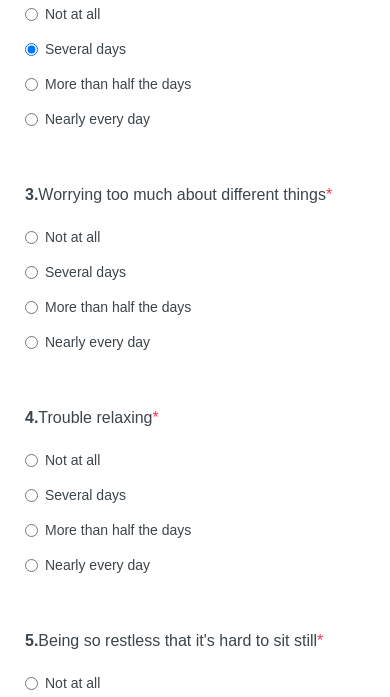 scroll, scrollTop: 604, scrollLeft: 0, axis: vertical 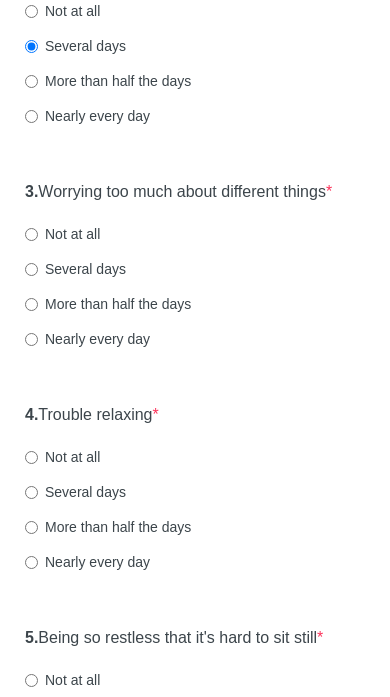 click on "Not at all" at bounding box center (62, 12) 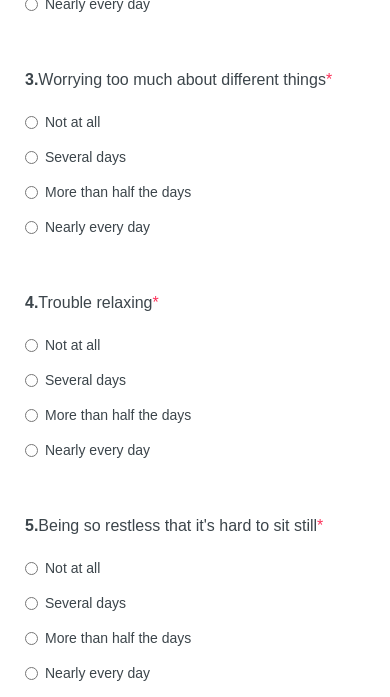 scroll, scrollTop: 767, scrollLeft: 0, axis: vertical 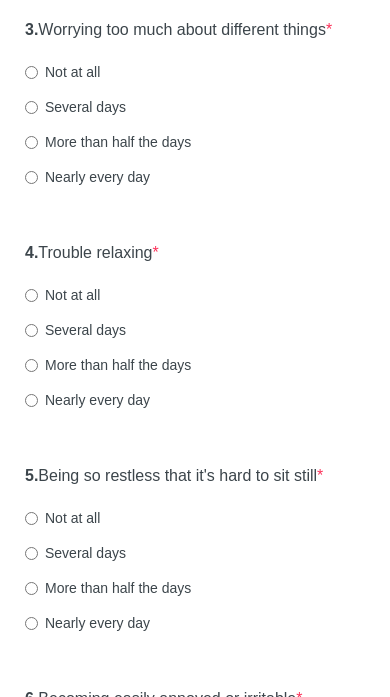 click on "Several days" at bounding box center (31, 107) 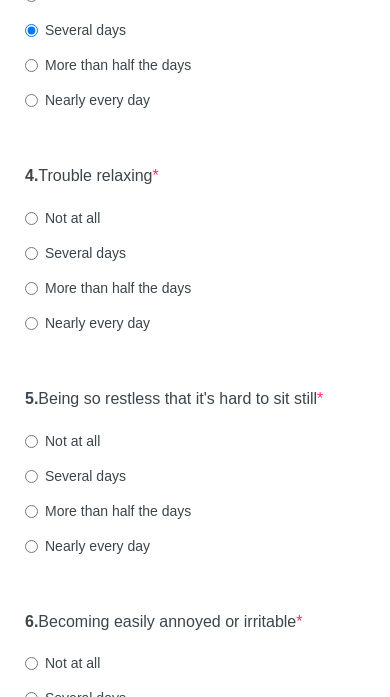 scroll, scrollTop: 882, scrollLeft: 0, axis: vertical 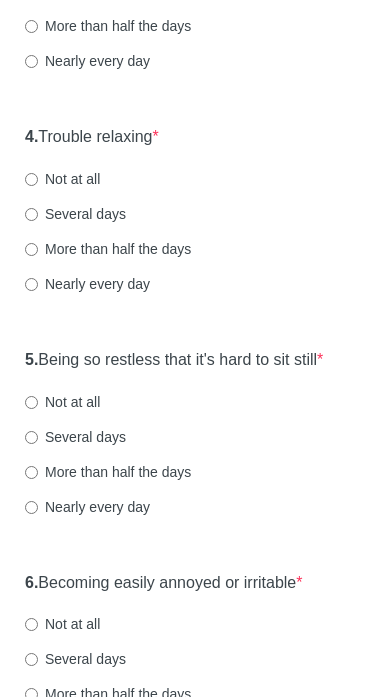 click on "Not at all" at bounding box center [62, 180] 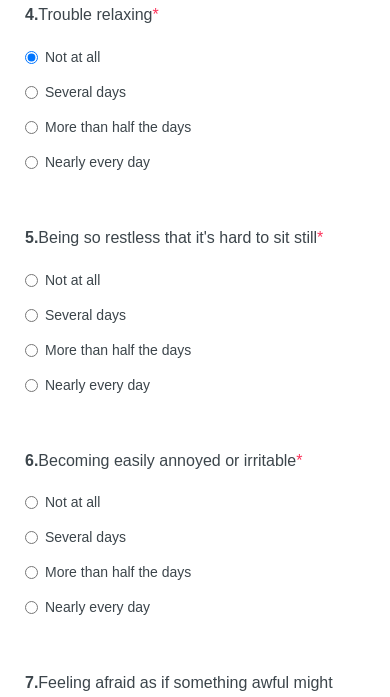 scroll, scrollTop: 1073, scrollLeft: 0, axis: vertical 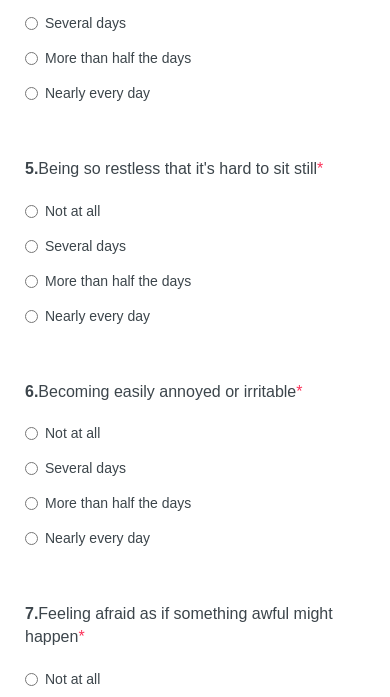 click on "Not at all" at bounding box center (31, 212) 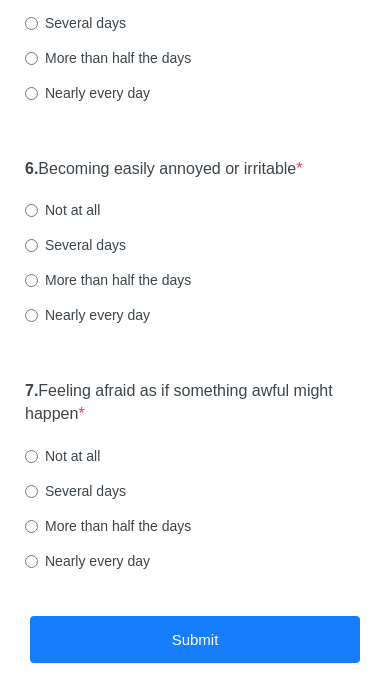 scroll, scrollTop: 1298, scrollLeft: 0, axis: vertical 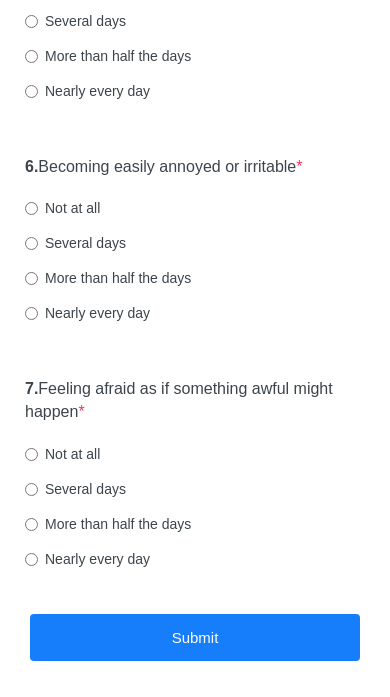 click on "Not at all" at bounding box center (31, 209) 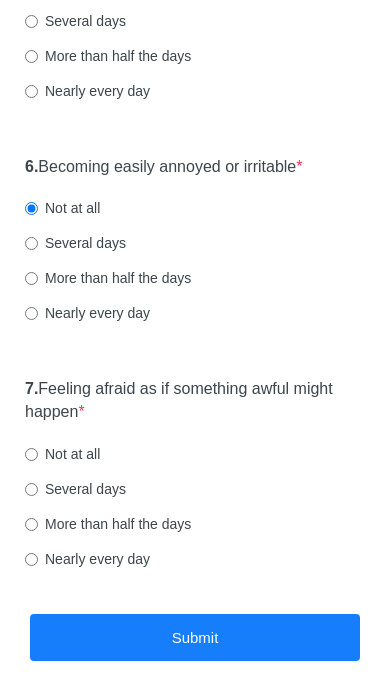 scroll, scrollTop: 1396, scrollLeft: 0, axis: vertical 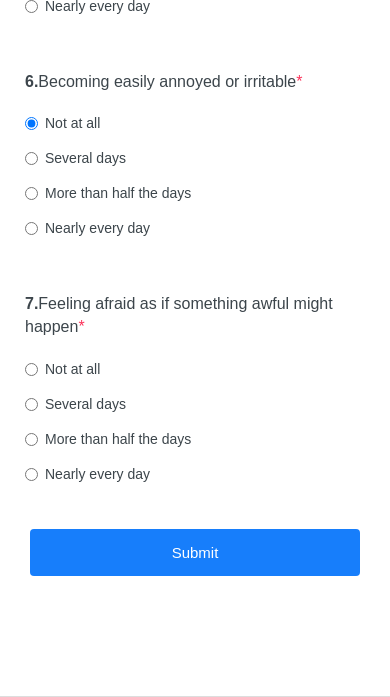 click on "Not at all" at bounding box center (62, 369) 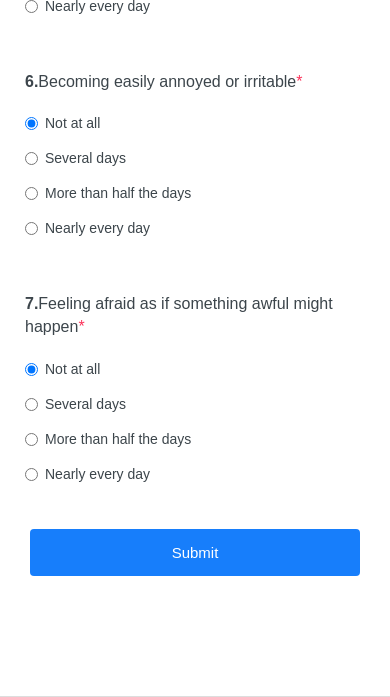 click on "Submit" at bounding box center (195, 552) 